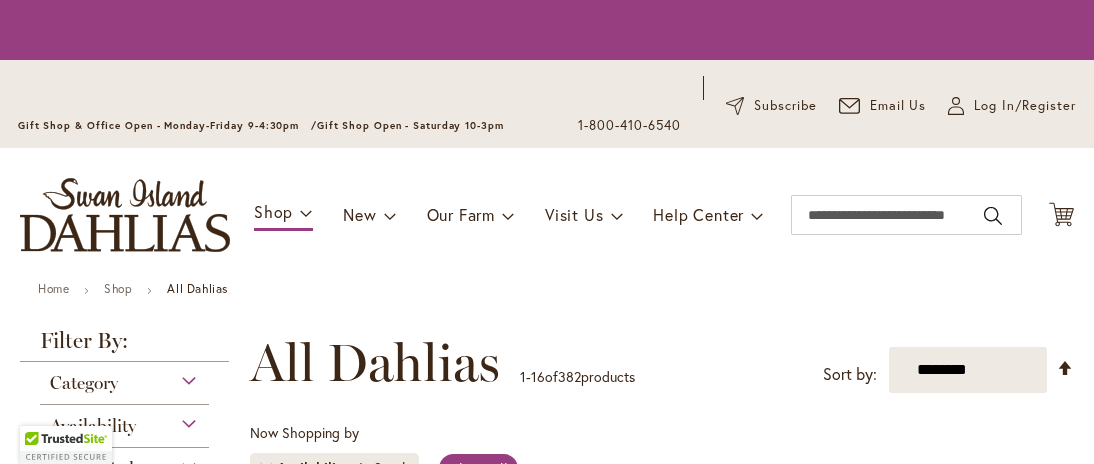 scroll, scrollTop: 0, scrollLeft: 0, axis: both 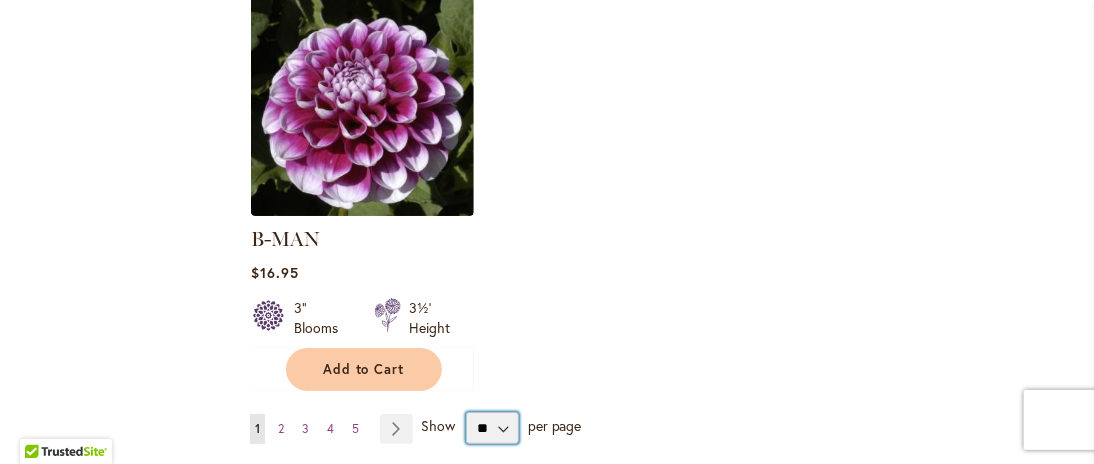 click on "**
**
**
**" at bounding box center (492, 428) 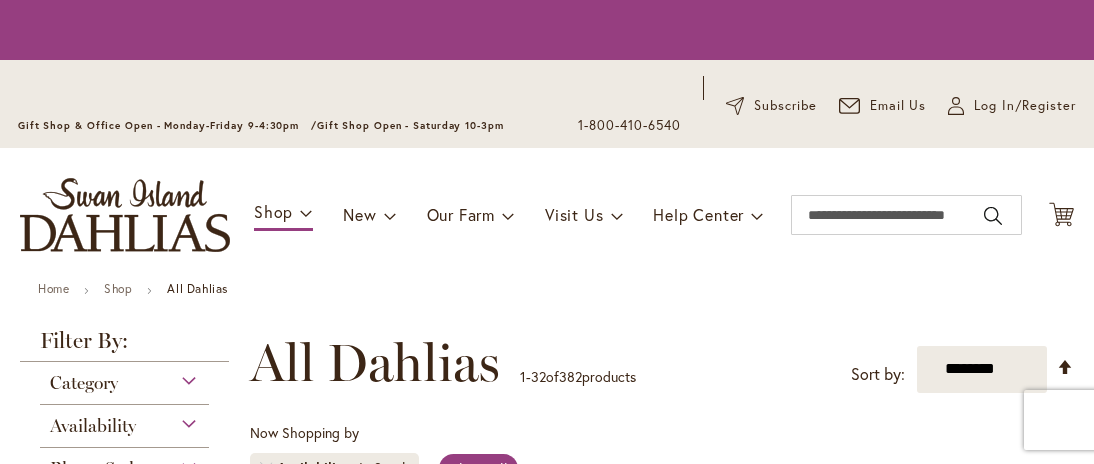 scroll, scrollTop: 0, scrollLeft: 0, axis: both 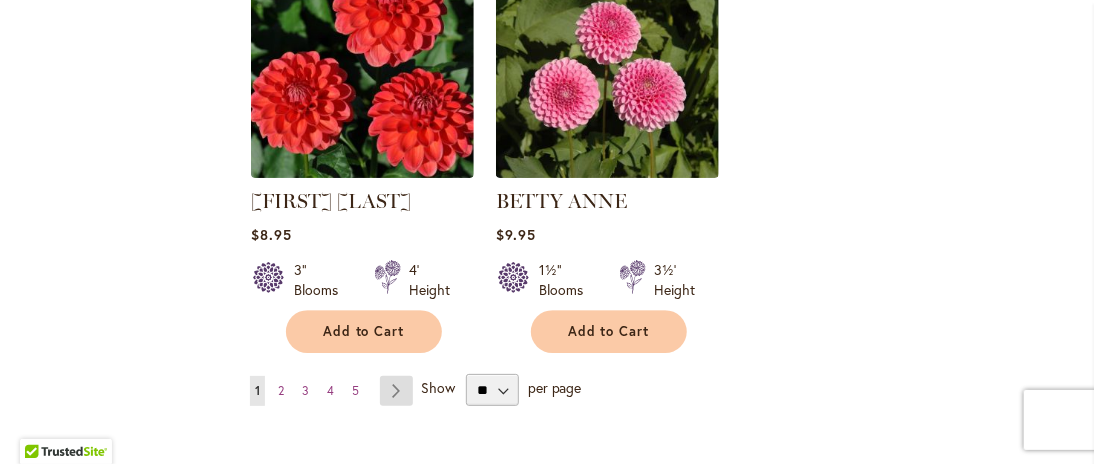 click on "Page
Next" at bounding box center (396, 391) 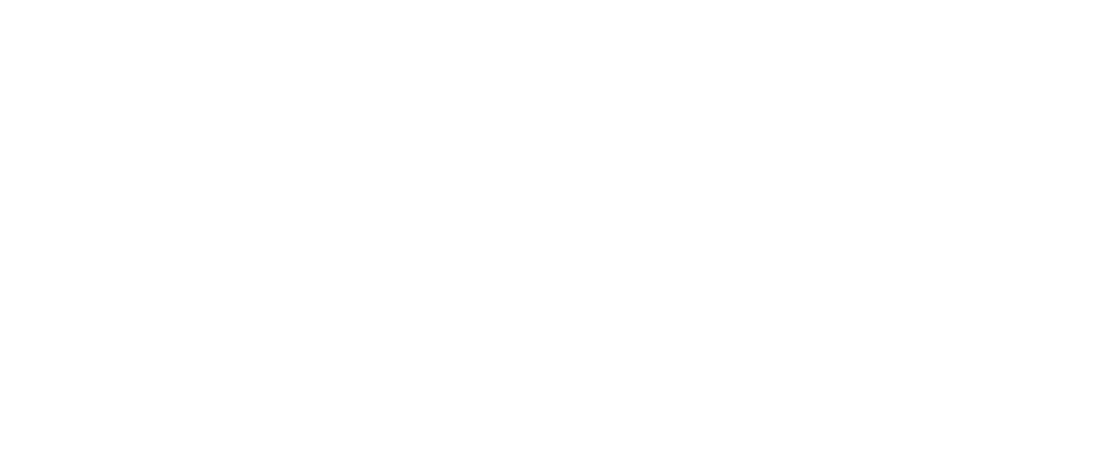 scroll, scrollTop: 0, scrollLeft: 0, axis: both 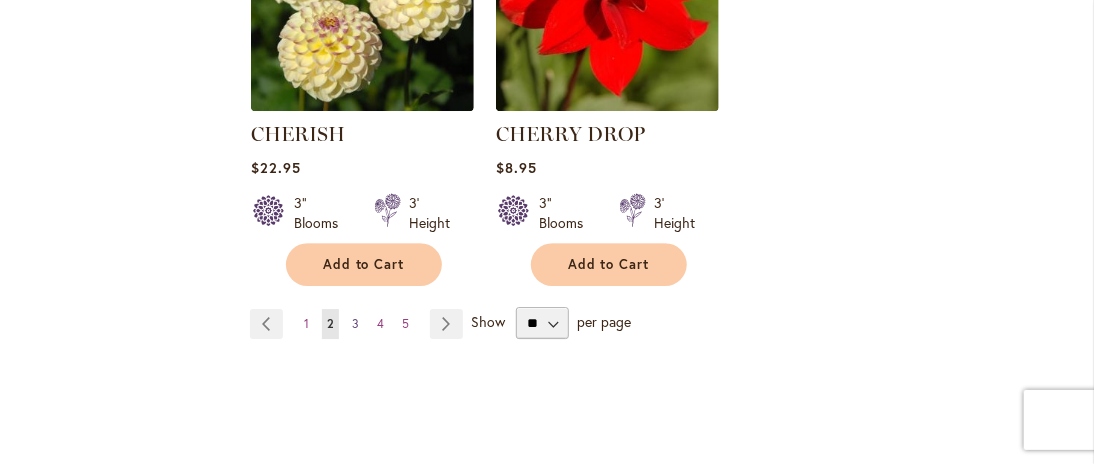 click on "3" at bounding box center [355, 323] 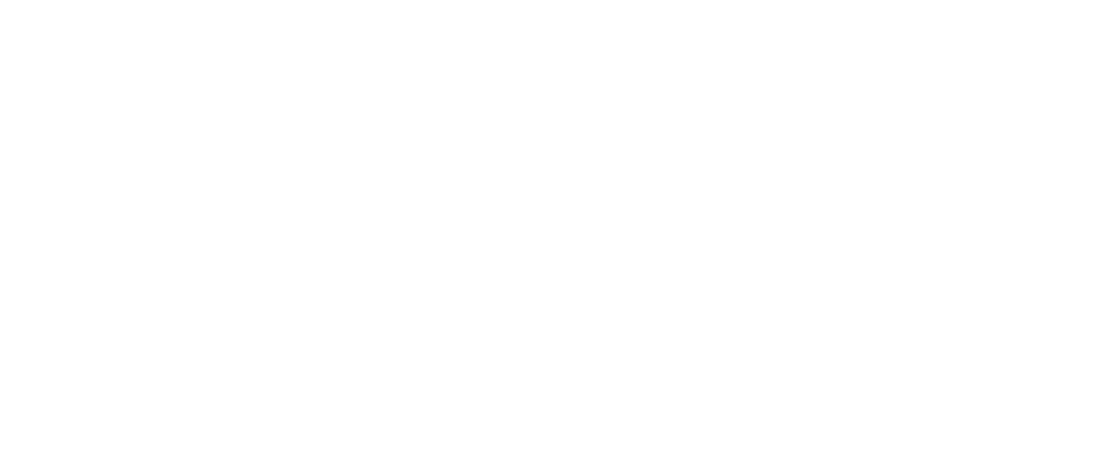 scroll, scrollTop: 0, scrollLeft: 0, axis: both 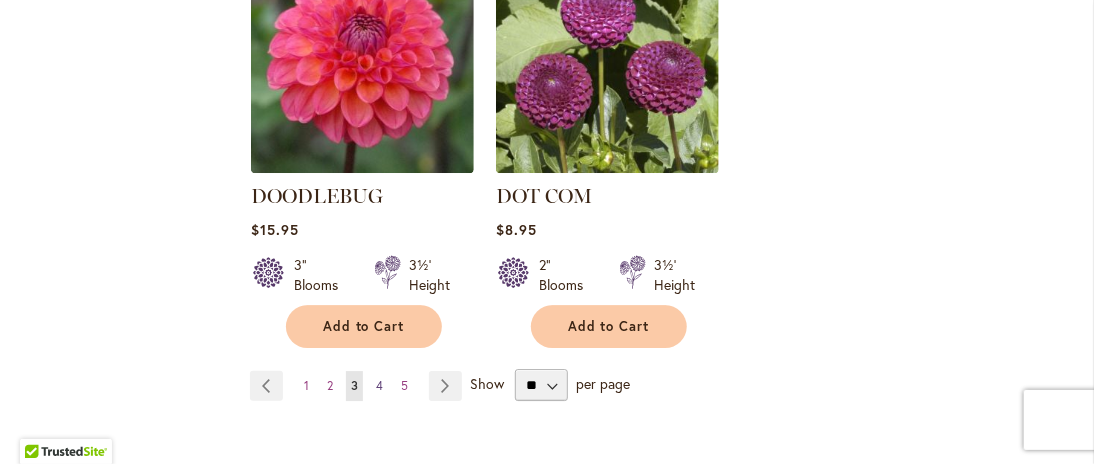 click on "Page
4" at bounding box center [379, 386] 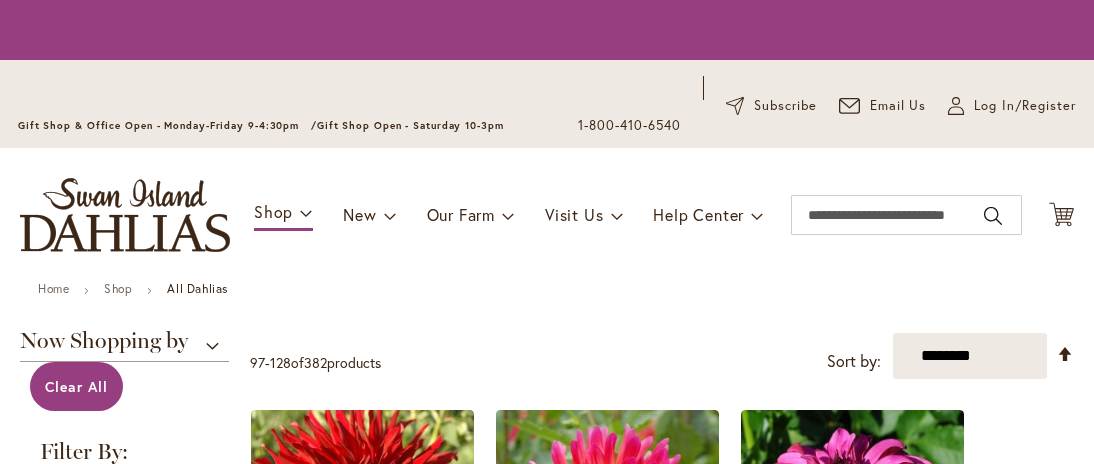 scroll, scrollTop: 0, scrollLeft: 0, axis: both 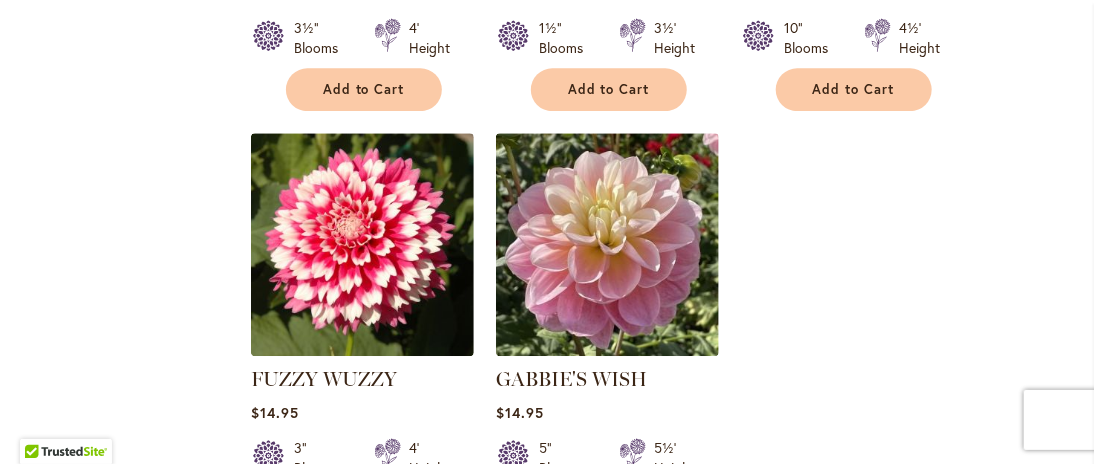 click on "Home
Shop
All Dahlias
New Best Sellers Staff Favorites Collections Best Cut Flowers
Filter by:
Filter By:
Category
Best Sellers 29
5" at bounding box center [547, -1636] 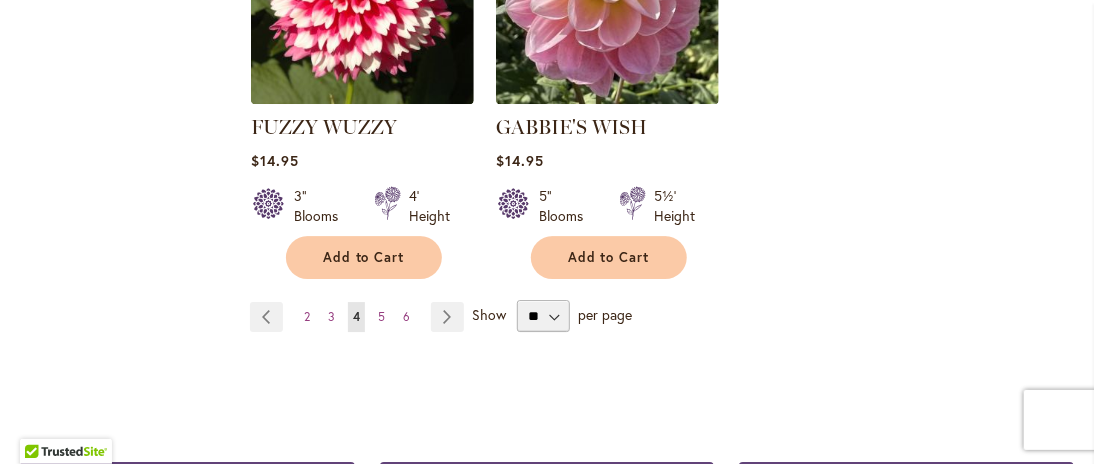 scroll, scrollTop: 4944, scrollLeft: 0, axis: vertical 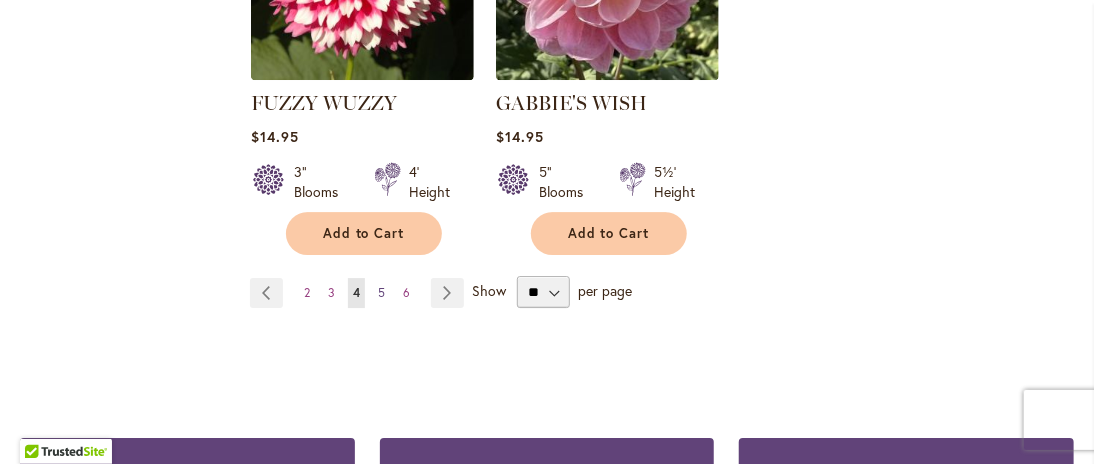 click on "5" at bounding box center [381, 292] 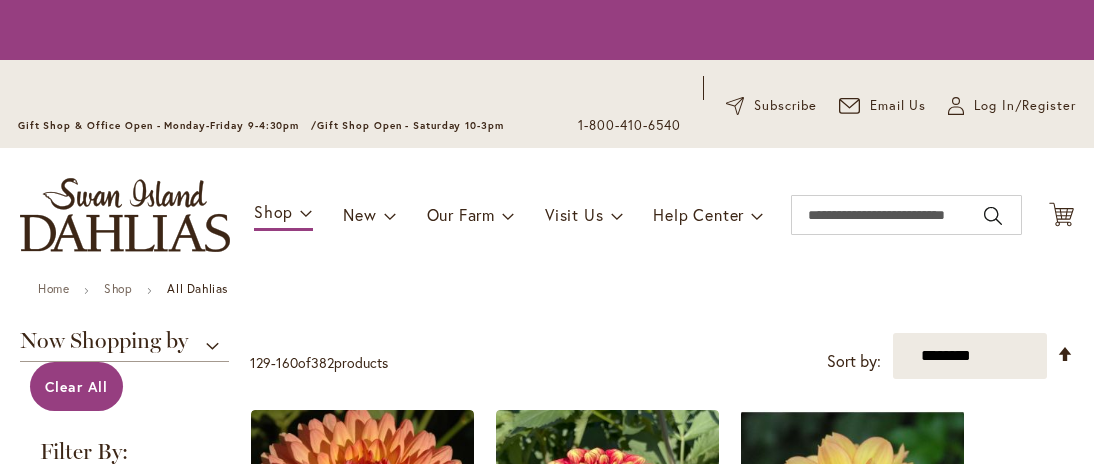 scroll, scrollTop: 0, scrollLeft: 0, axis: both 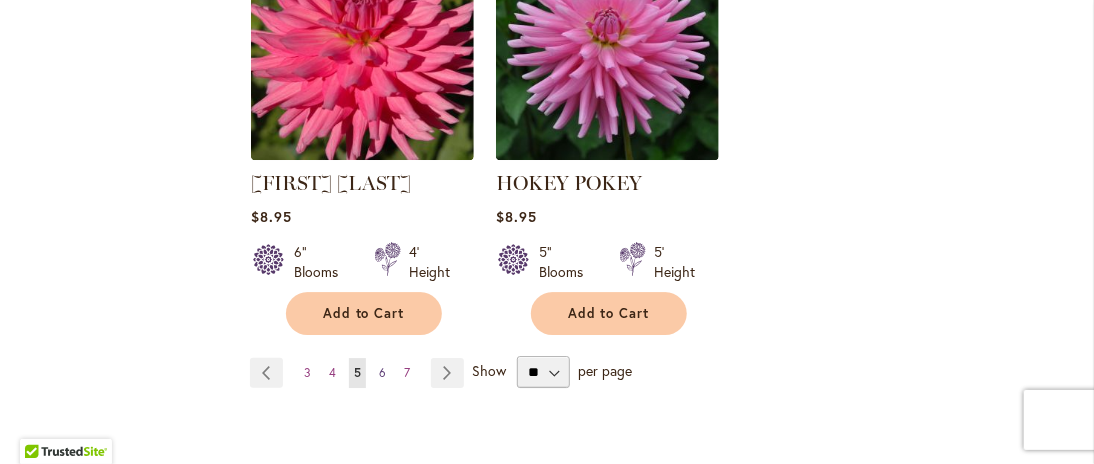click on "6" at bounding box center [382, 372] 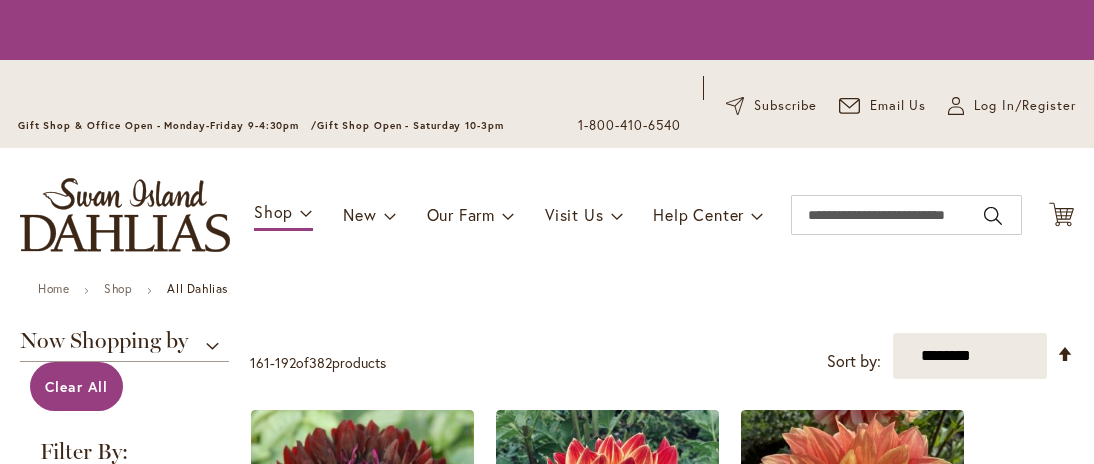 scroll, scrollTop: 0, scrollLeft: 0, axis: both 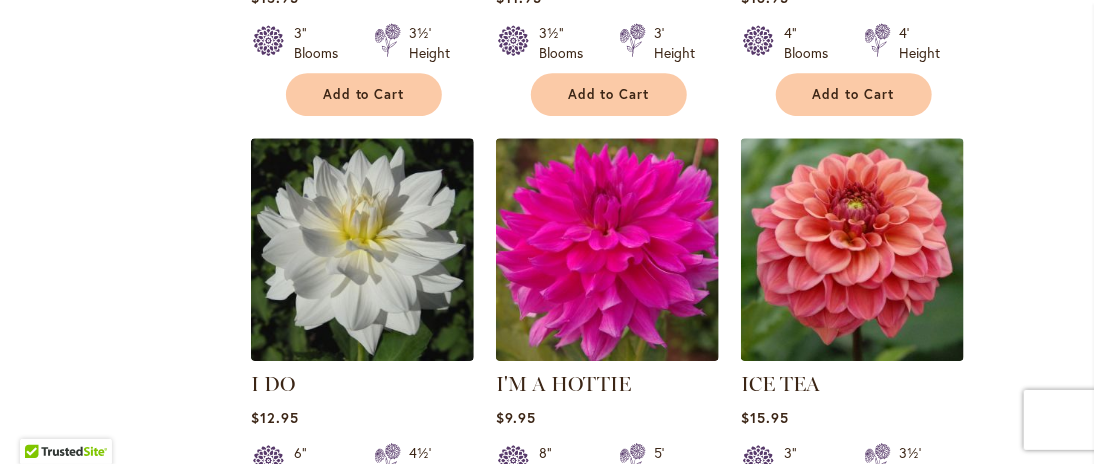 click on "HOLLYHILL BLACK BEAUTY
Rating:
98%
9                  Reviews
$12.95
6" Blooms 4½' Height" at bounding box center [662, 767] 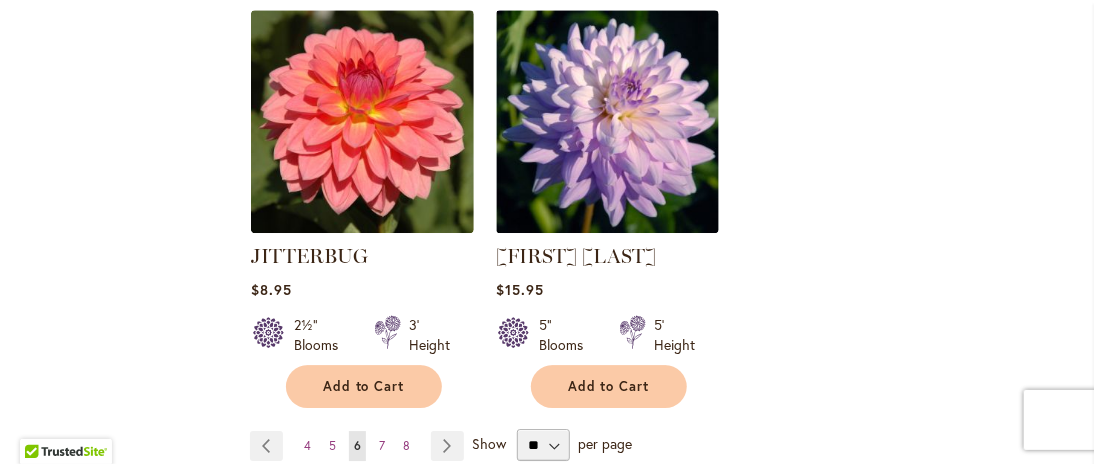 scroll, scrollTop: 4873, scrollLeft: 0, axis: vertical 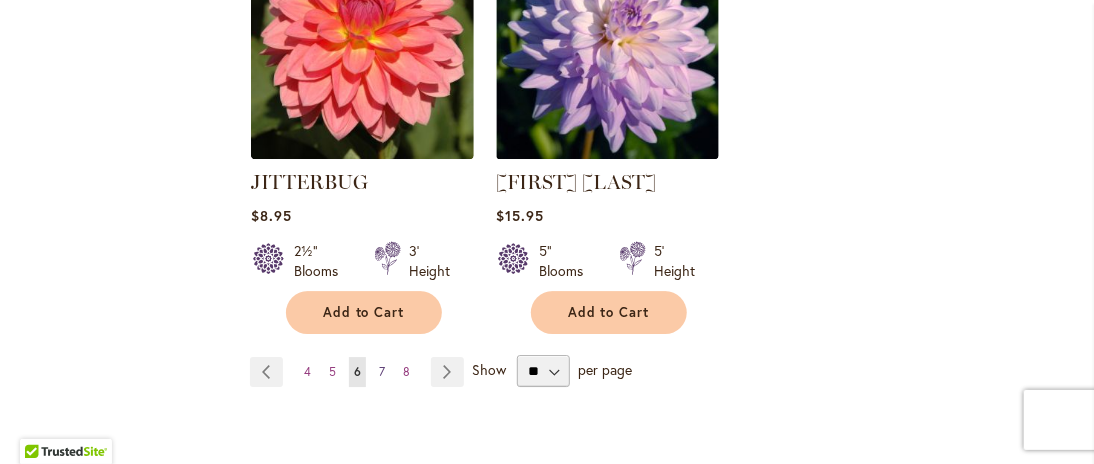 click on "Page
7" at bounding box center [382, 372] 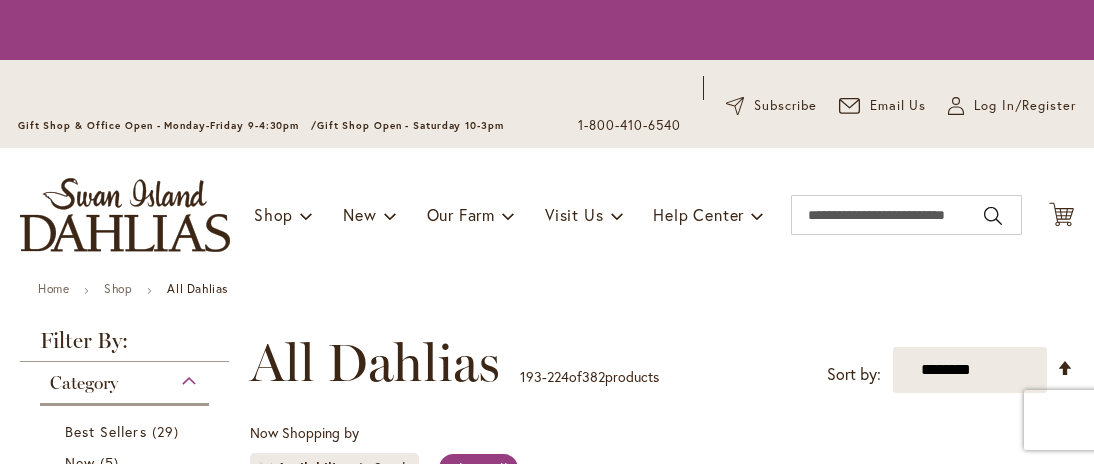 scroll, scrollTop: 0, scrollLeft: 0, axis: both 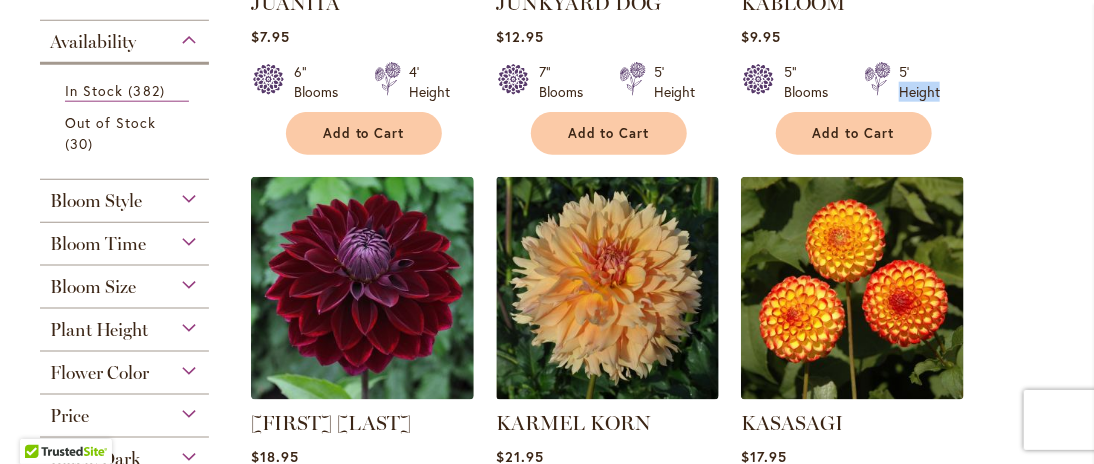 click on "Home
Shop
All Dahlias
New Best Sellers Staff Favorites Collections Best Cut Flowers
Filter by:
Filter By:
Category
Best Sellers 29
5" at bounding box center [547, 2236] 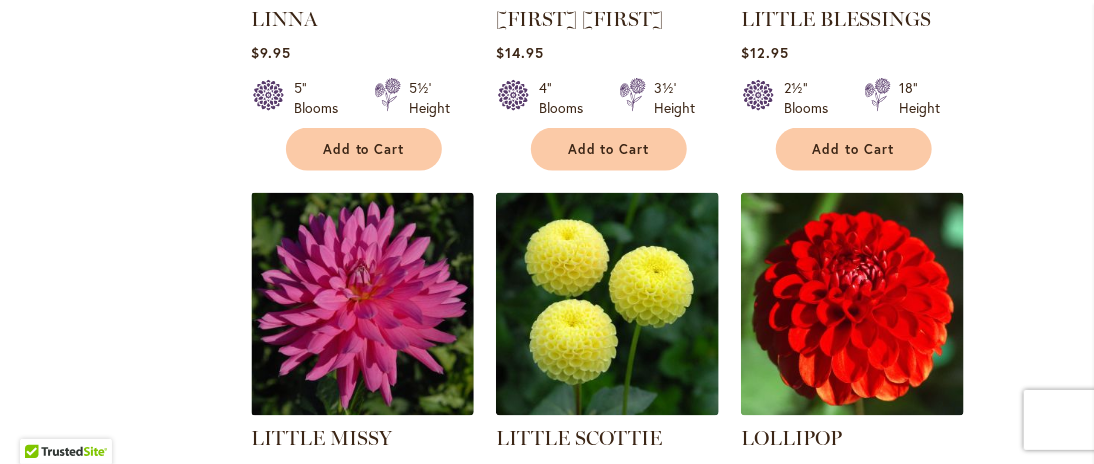 scroll, scrollTop: 3740, scrollLeft: 0, axis: vertical 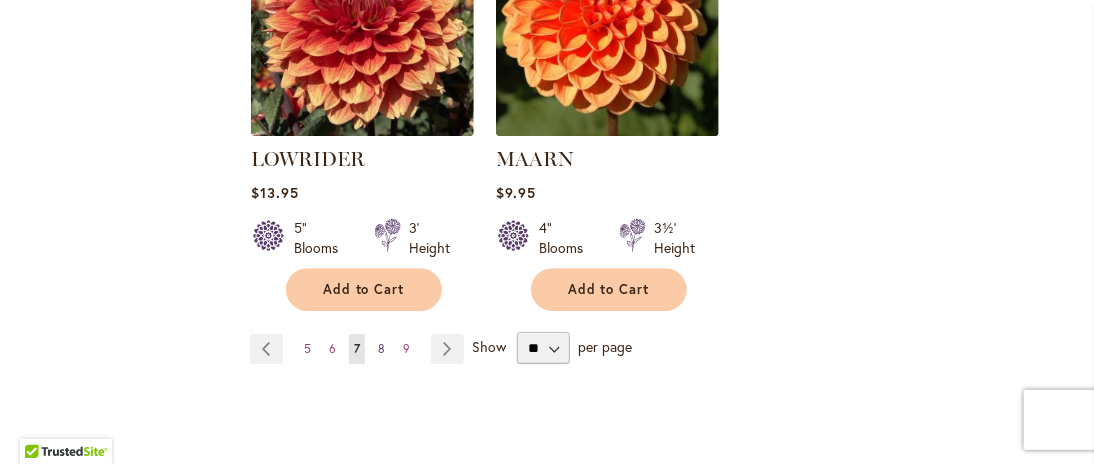 click on "8" at bounding box center [381, 348] 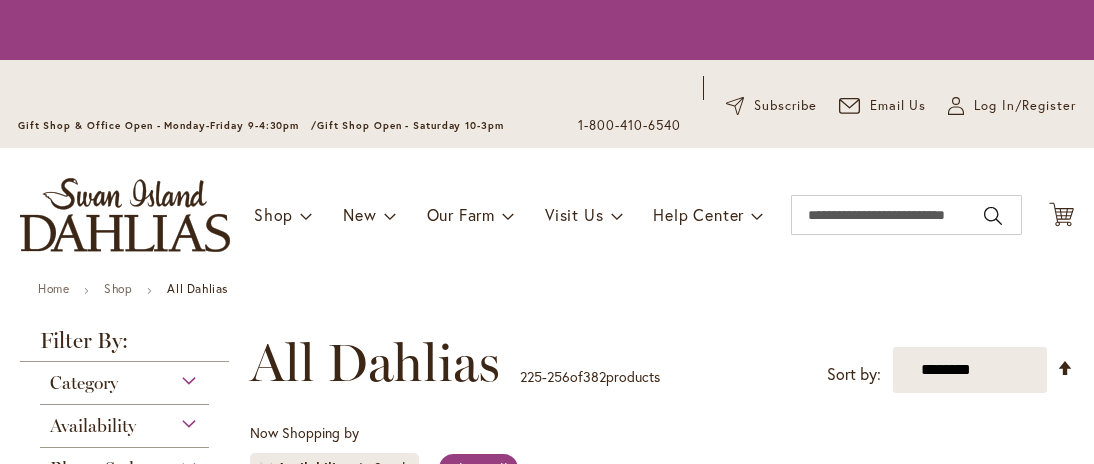 scroll, scrollTop: 0, scrollLeft: 0, axis: both 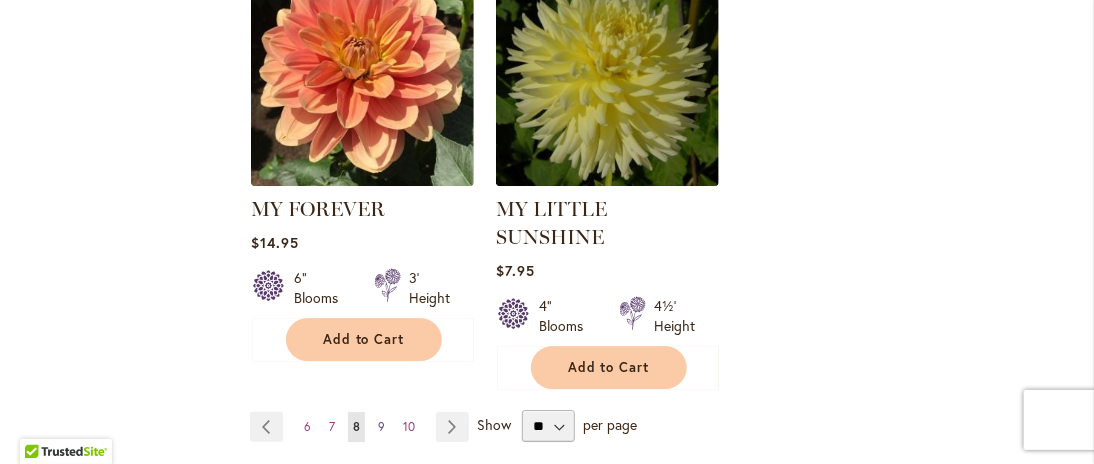 click on "9" at bounding box center (381, 426) 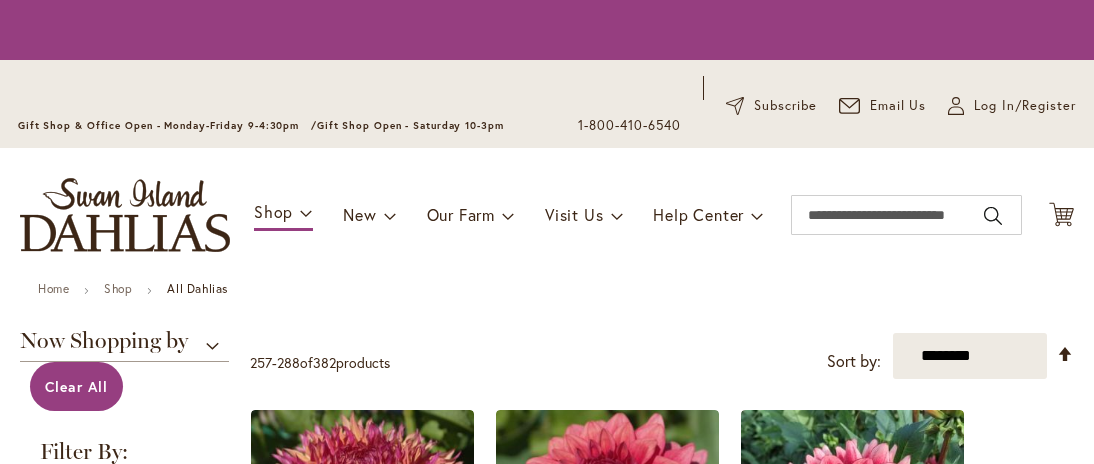 scroll, scrollTop: 0, scrollLeft: 0, axis: both 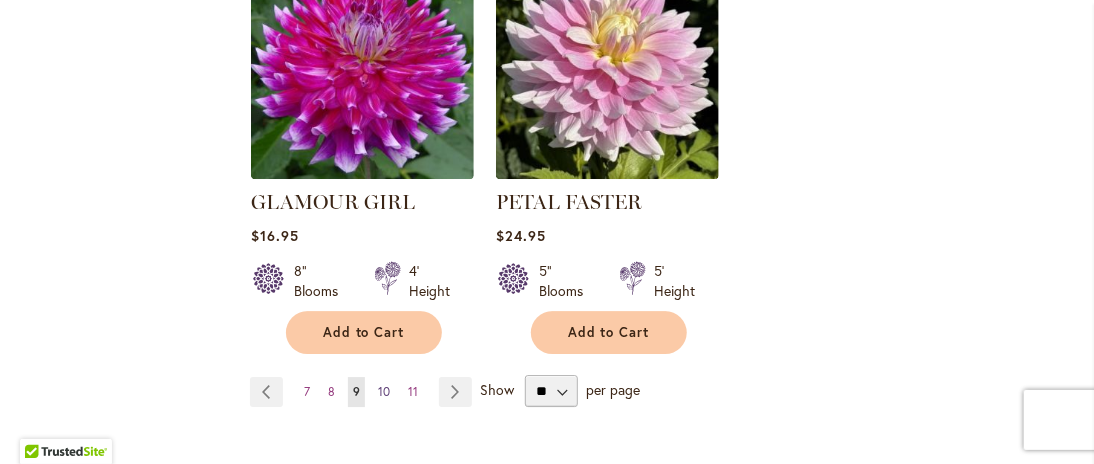 click on "10" at bounding box center (384, 391) 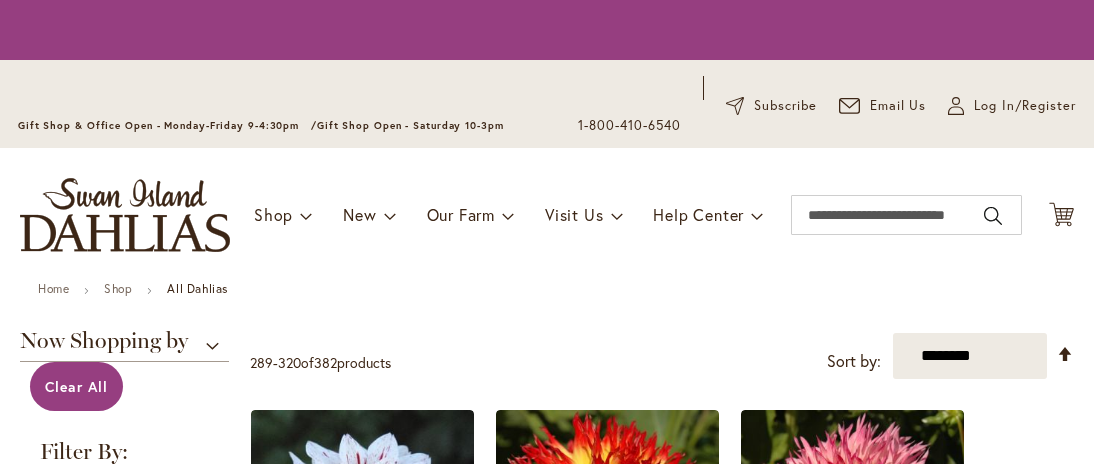 scroll, scrollTop: 0, scrollLeft: 0, axis: both 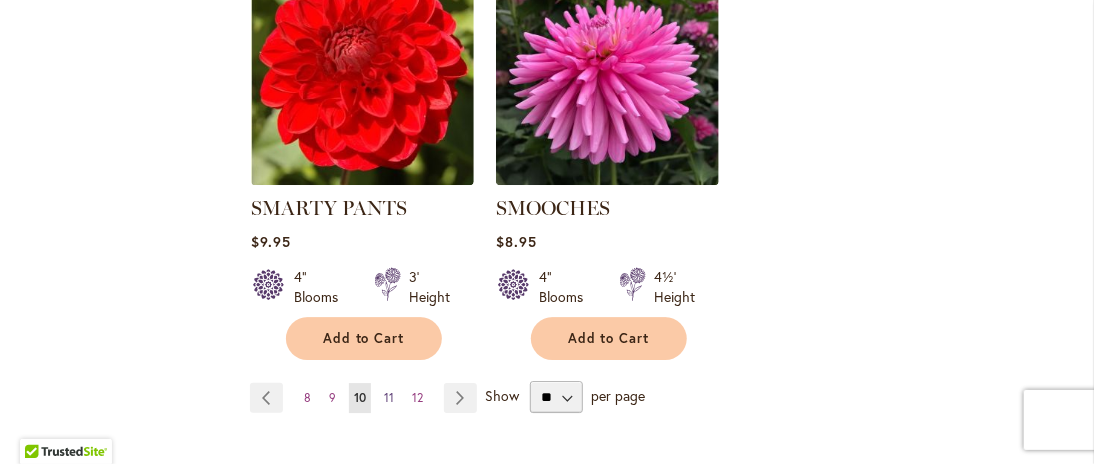 click on "11" at bounding box center (389, 397) 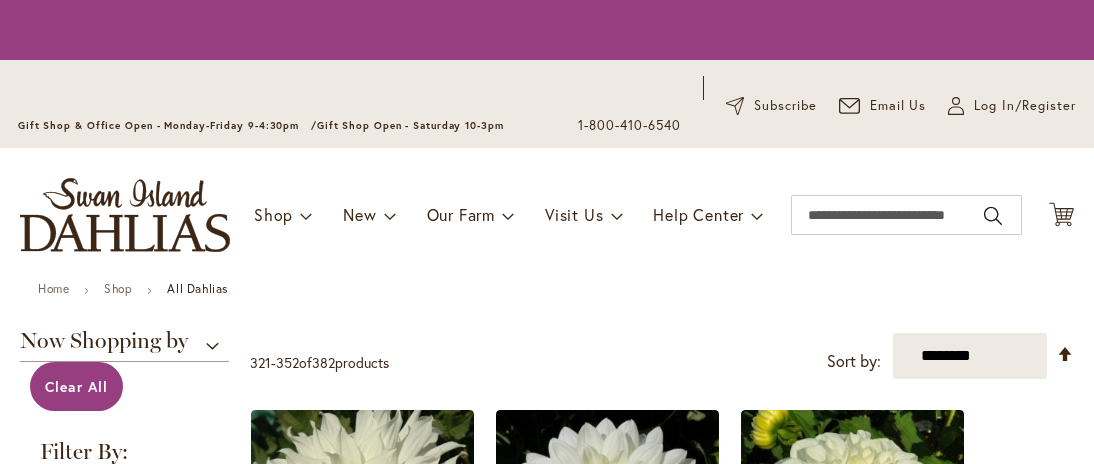 scroll, scrollTop: 0, scrollLeft: 0, axis: both 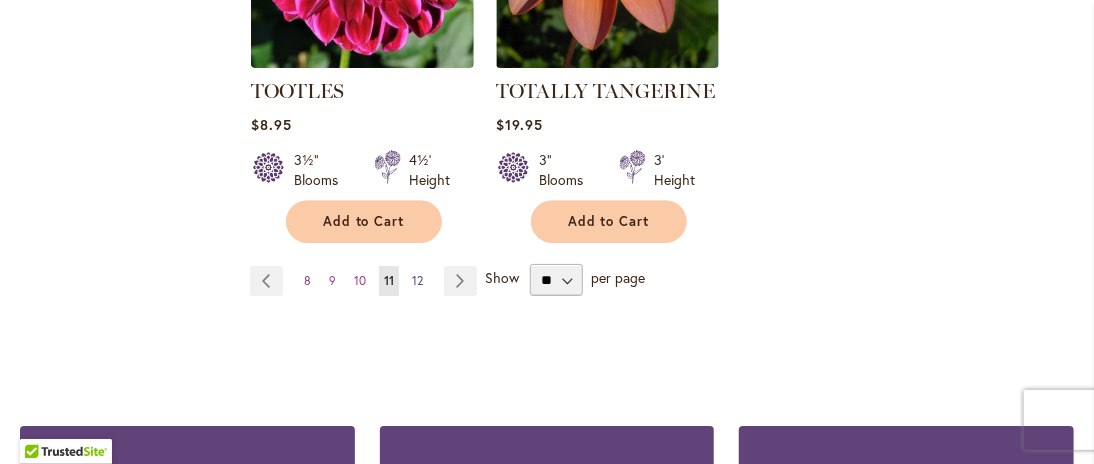 click on "12" at bounding box center [417, 280] 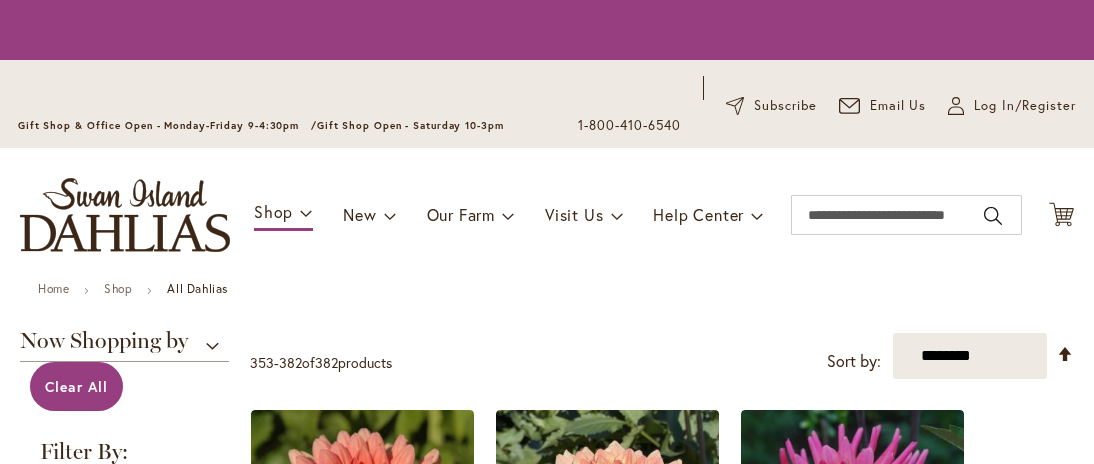 scroll, scrollTop: 0, scrollLeft: 0, axis: both 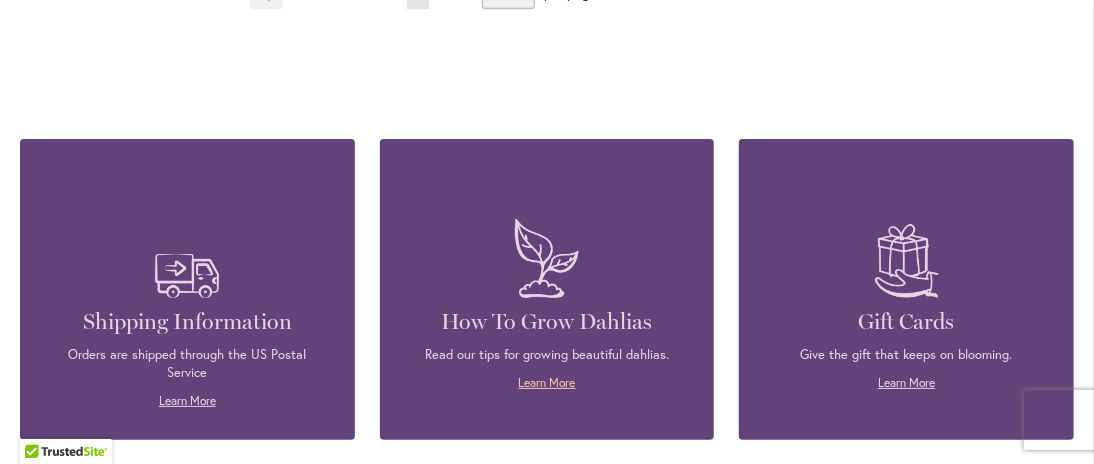 click on "Learn More" at bounding box center (547, 382) 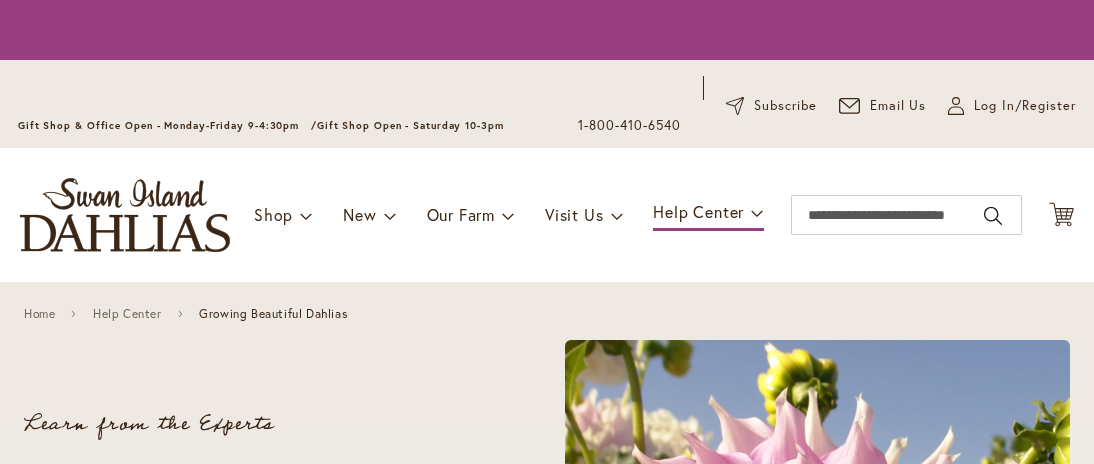 scroll, scrollTop: 0, scrollLeft: 0, axis: both 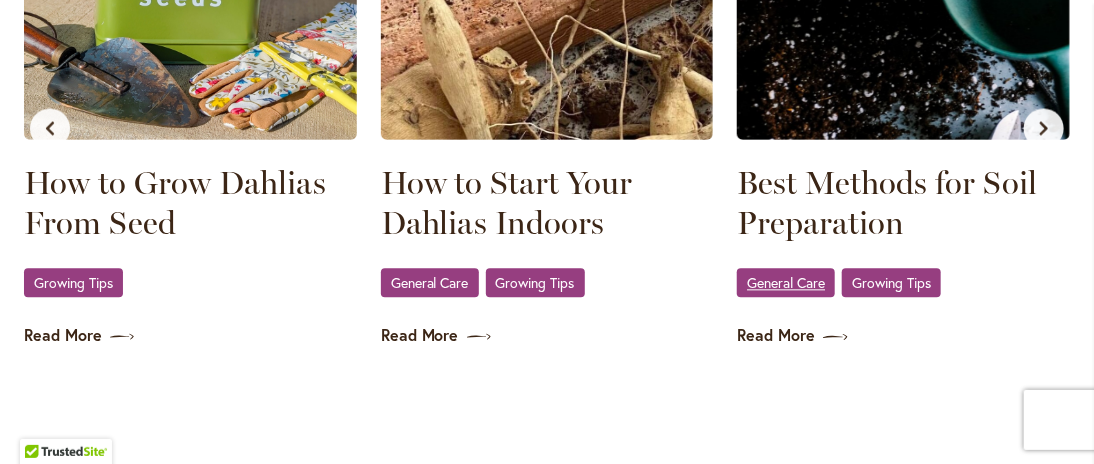 click on "General Care" at bounding box center (786, 282) 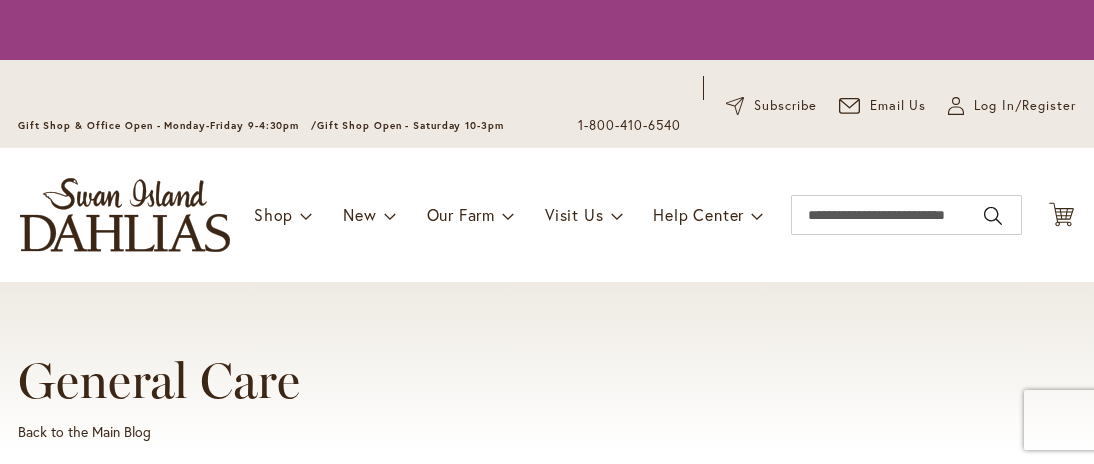 scroll, scrollTop: 0, scrollLeft: 0, axis: both 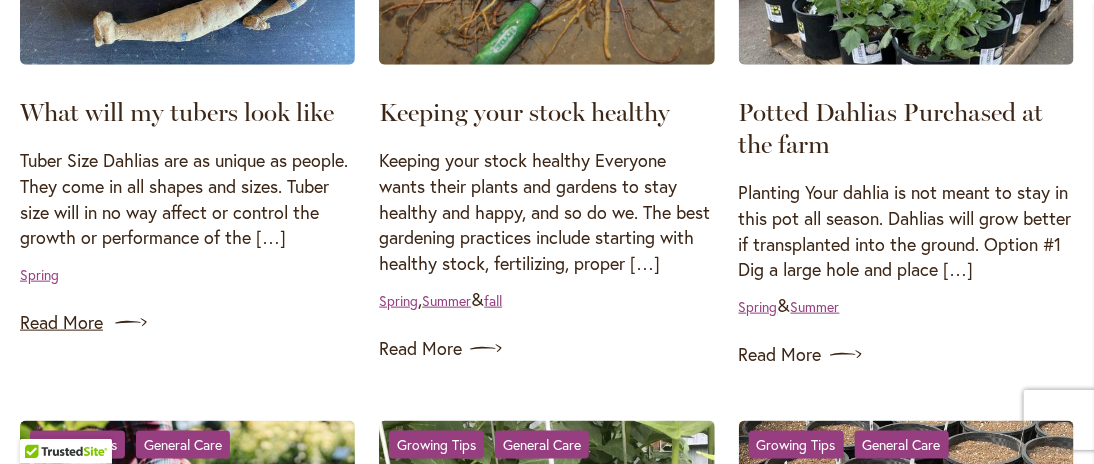 click on "Read More" at bounding box center (187, 323) 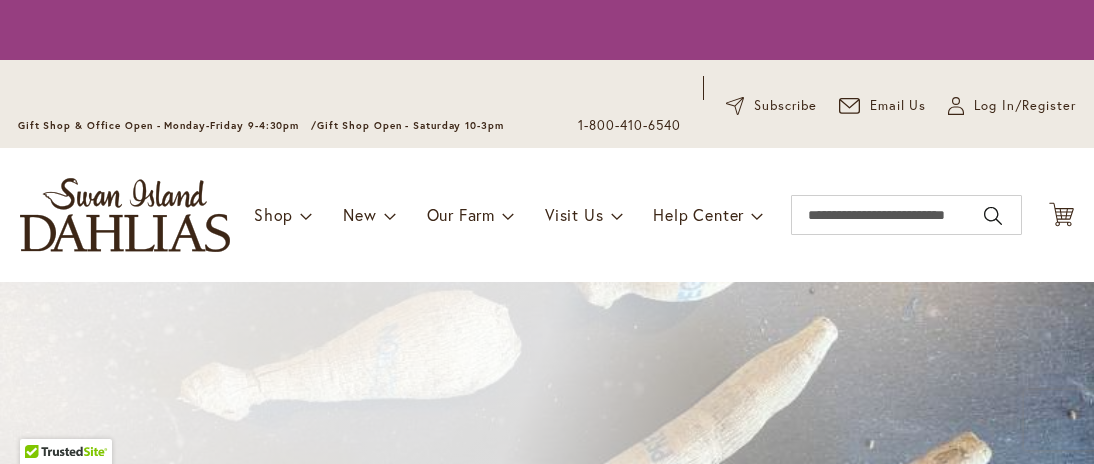 scroll, scrollTop: 0, scrollLeft: 0, axis: both 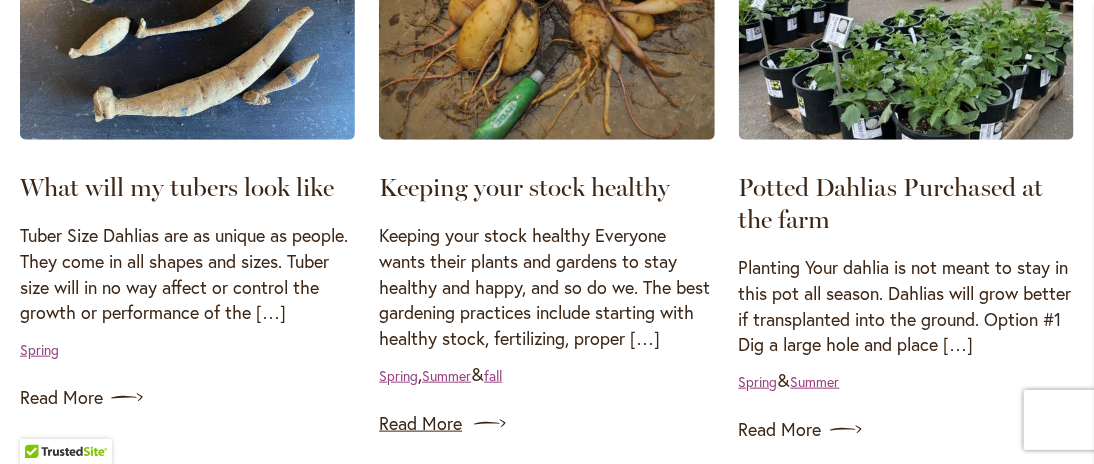 click on "Read More" at bounding box center [546, 424] 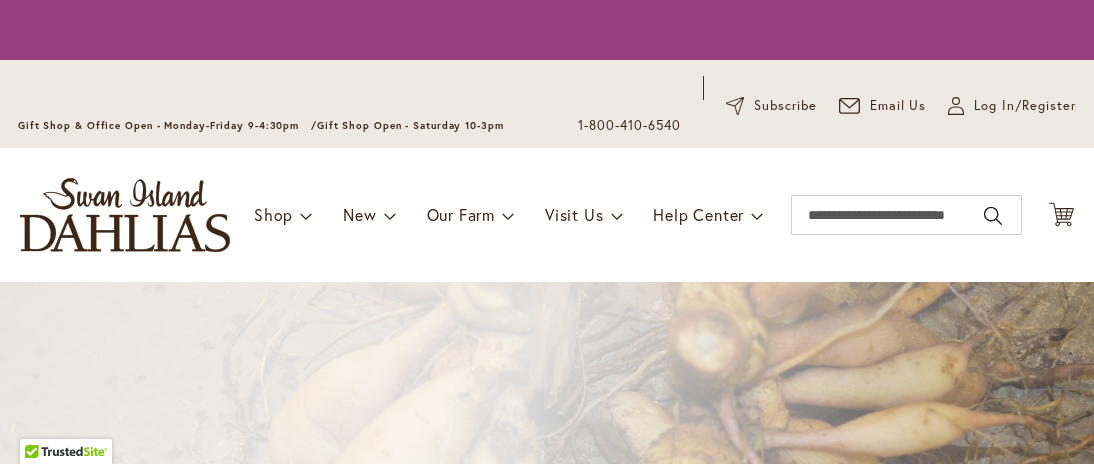 scroll, scrollTop: 0, scrollLeft: 0, axis: both 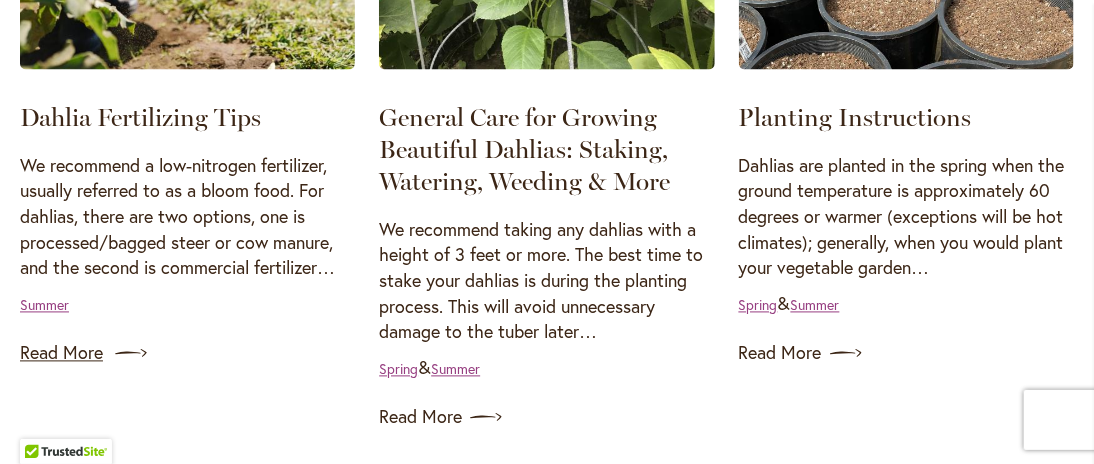 click on "Read More" at bounding box center [187, 354] 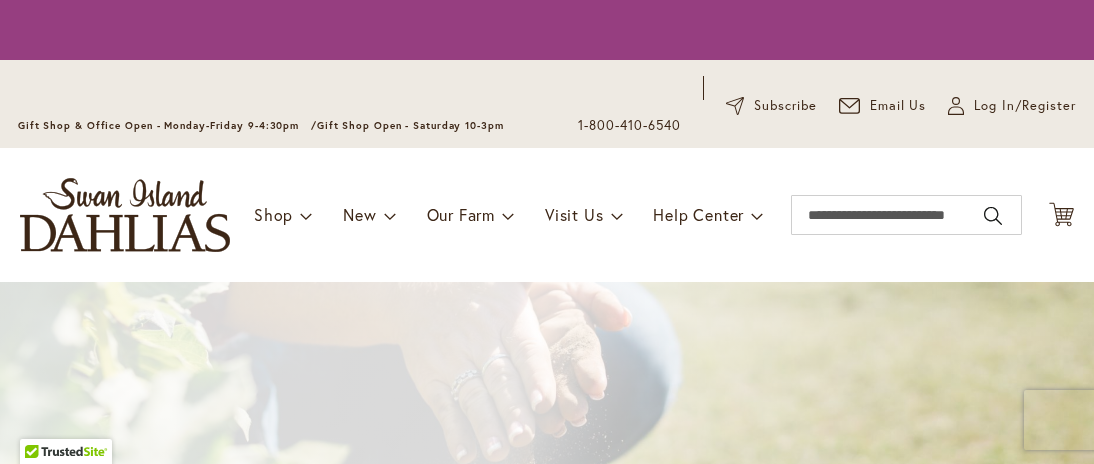scroll, scrollTop: 0, scrollLeft: 0, axis: both 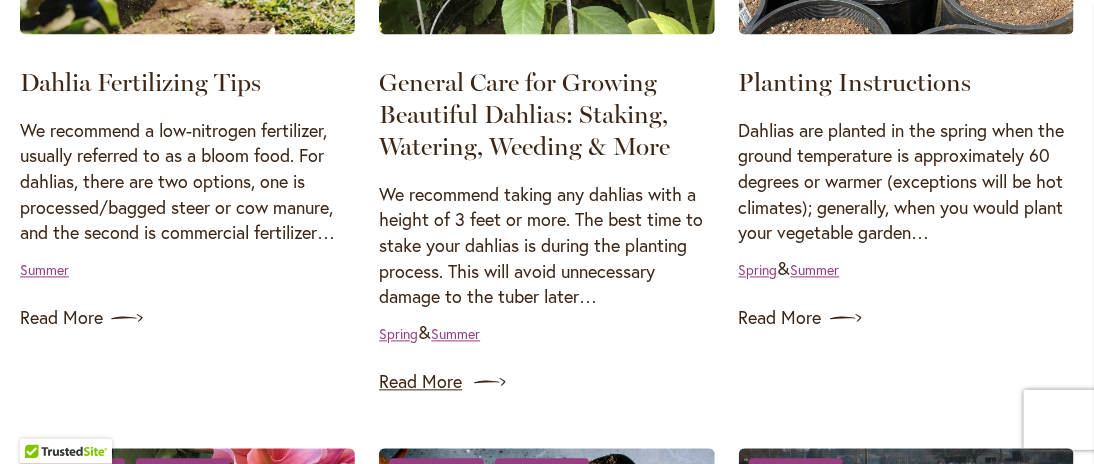 click on "Read More" at bounding box center (546, 383) 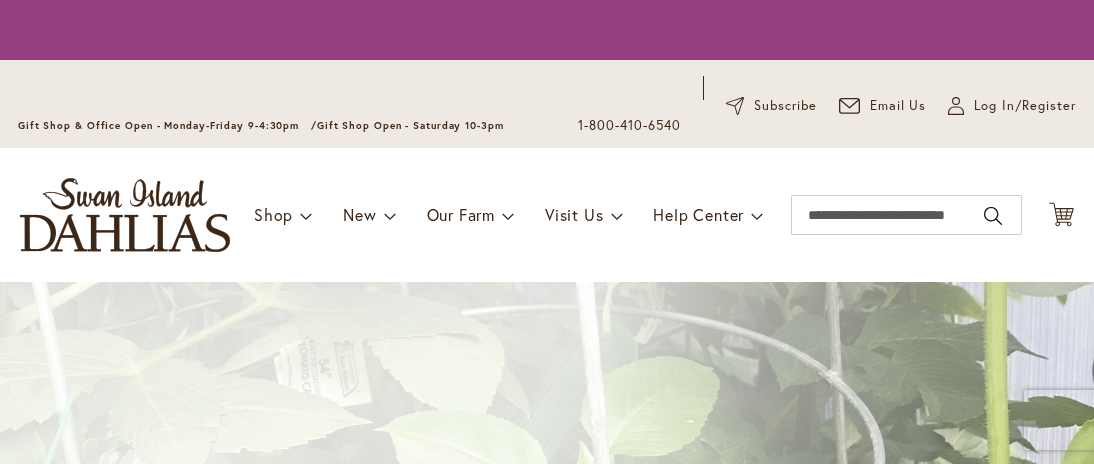 scroll, scrollTop: 0, scrollLeft: 0, axis: both 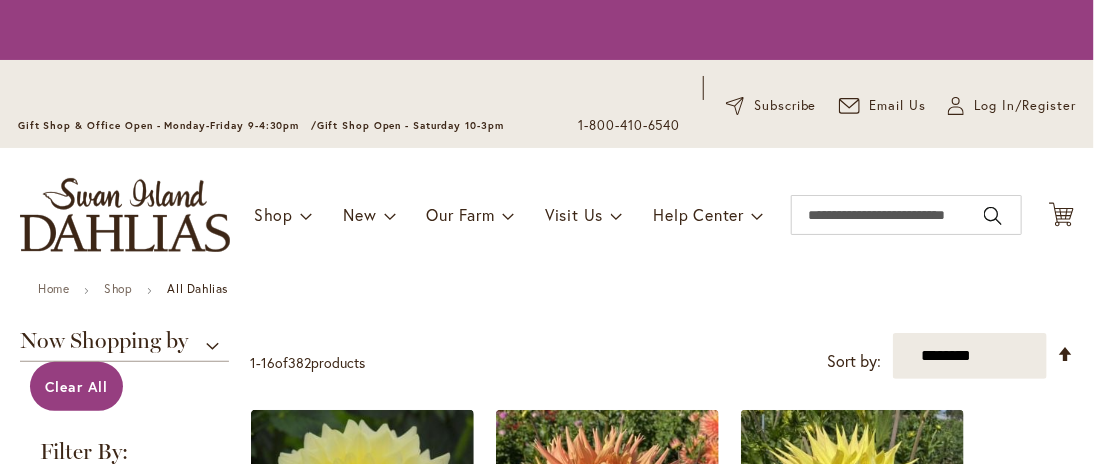 select on "**" 